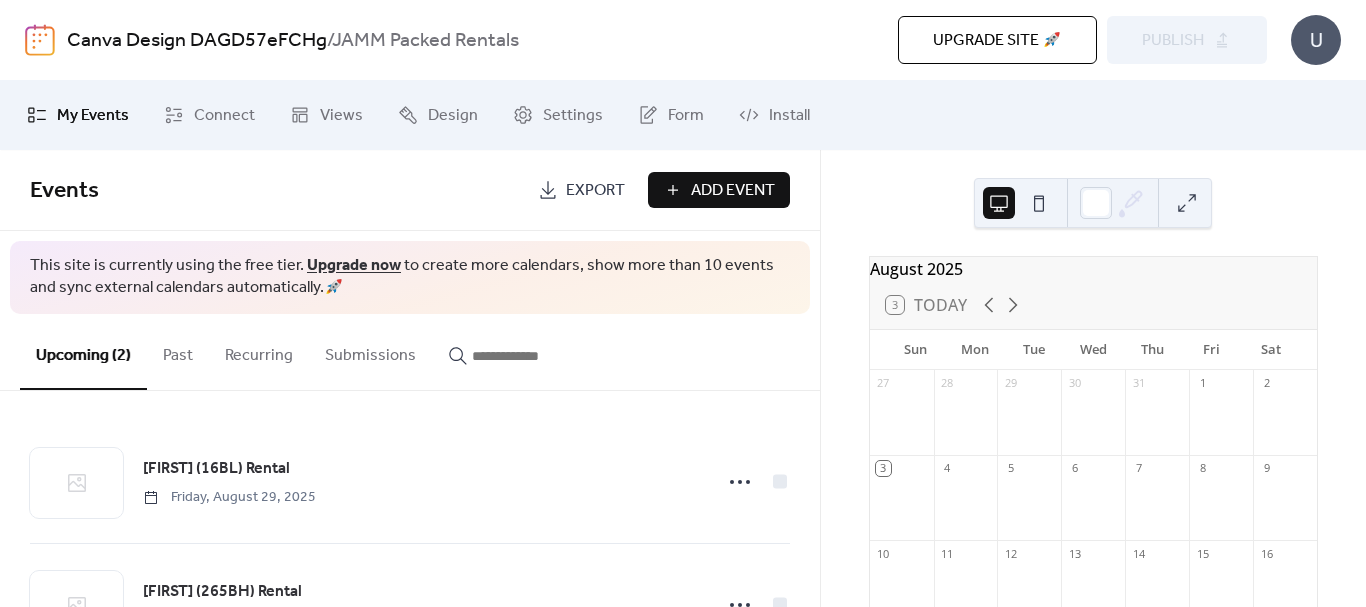 scroll, scrollTop: 0, scrollLeft: 0, axis: both 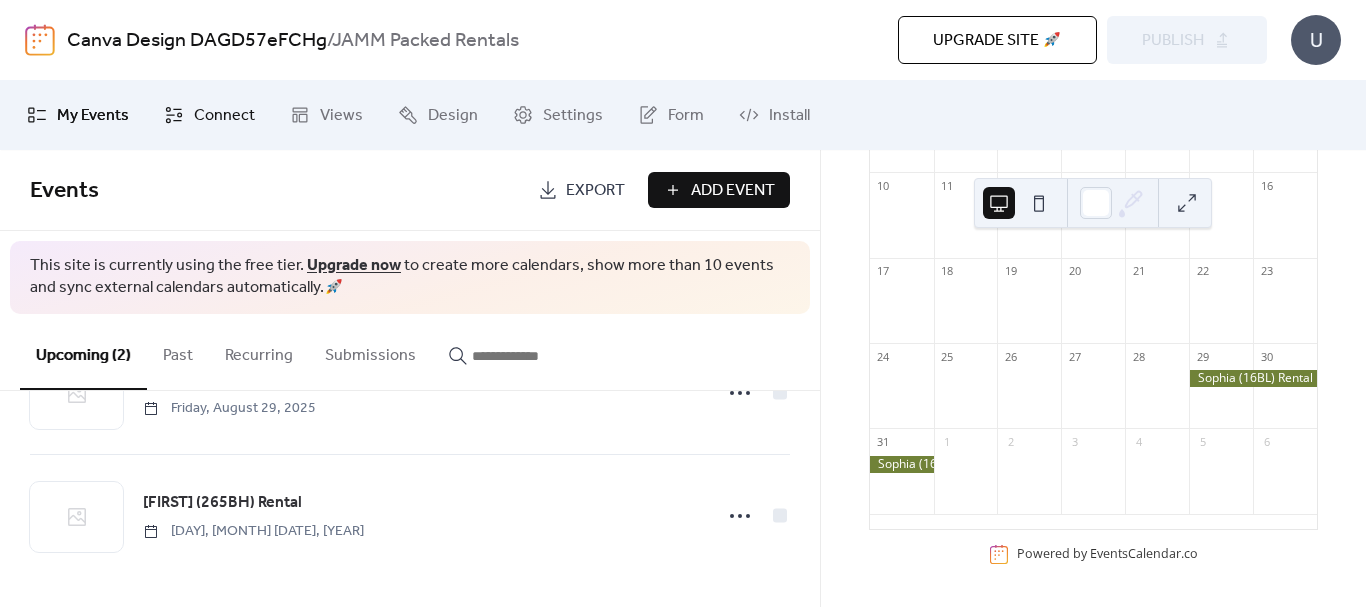 click on "Connect" at bounding box center [224, 116] 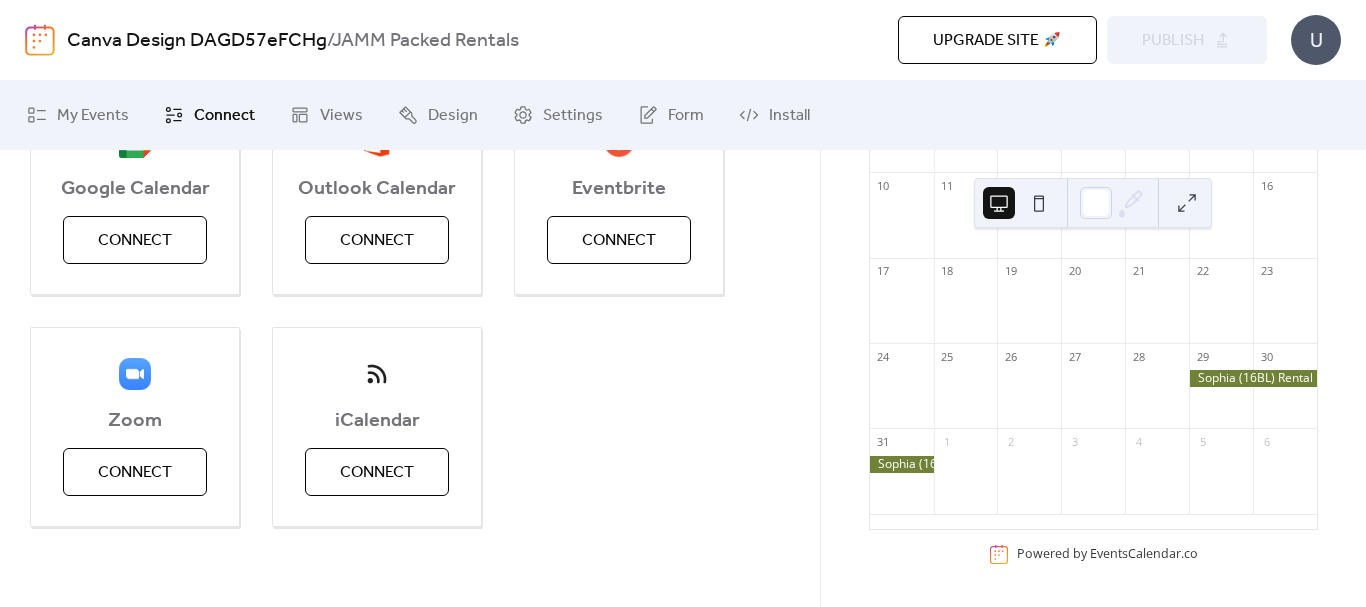 scroll, scrollTop: 309, scrollLeft: 0, axis: vertical 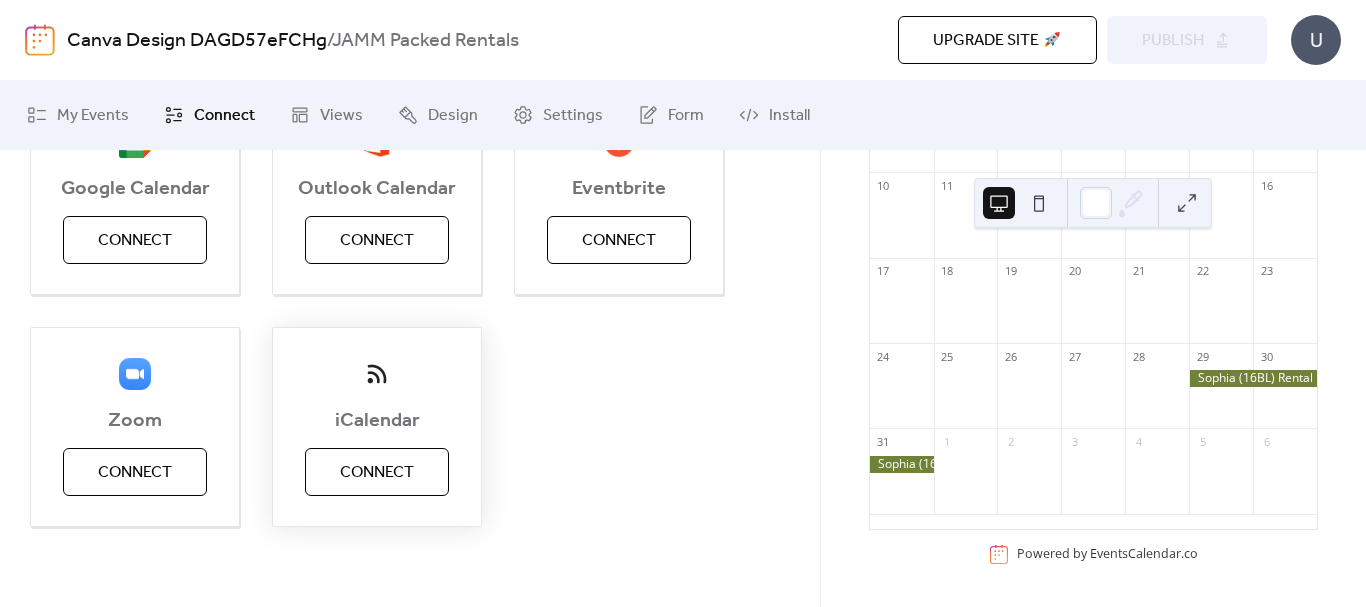click on "Connect" at bounding box center [377, 473] 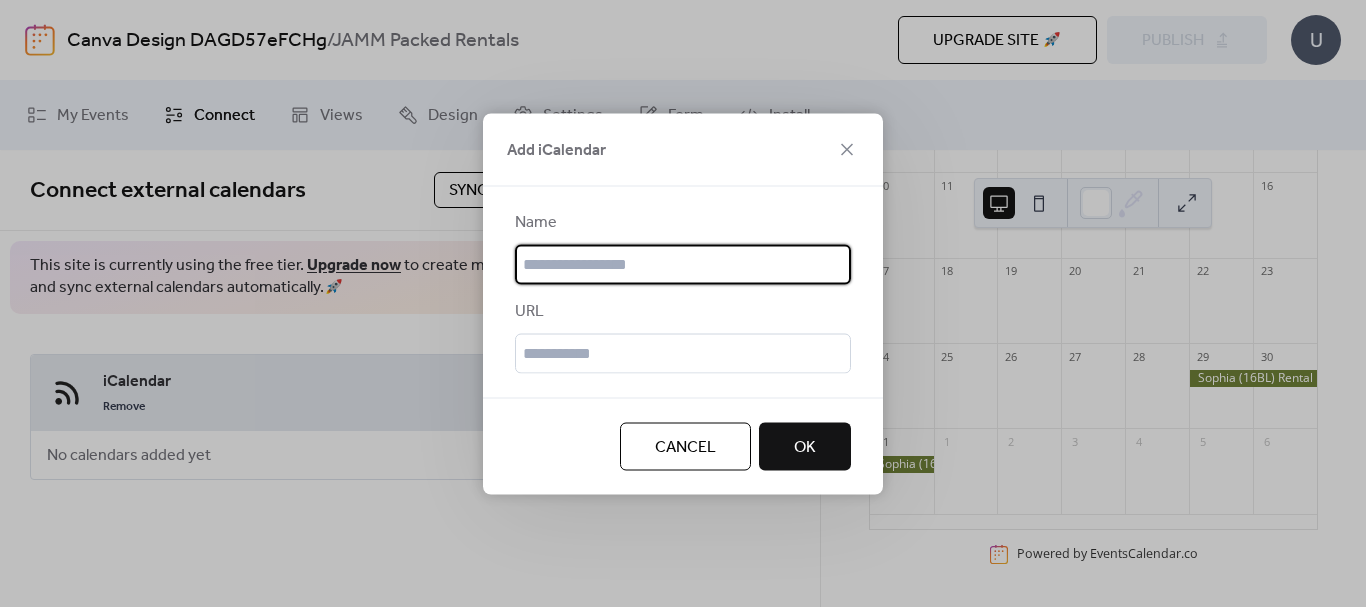 scroll, scrollTop: 0, scrollLeft: 0, axis: both 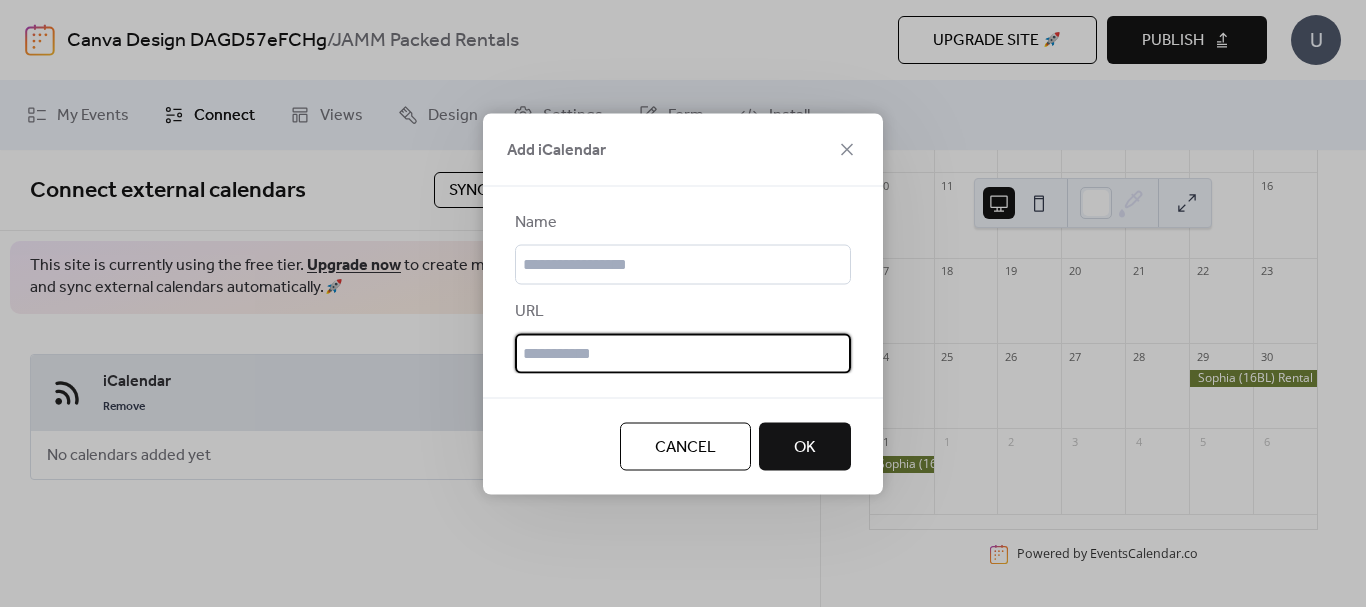 click at bounding box center (683, 353) 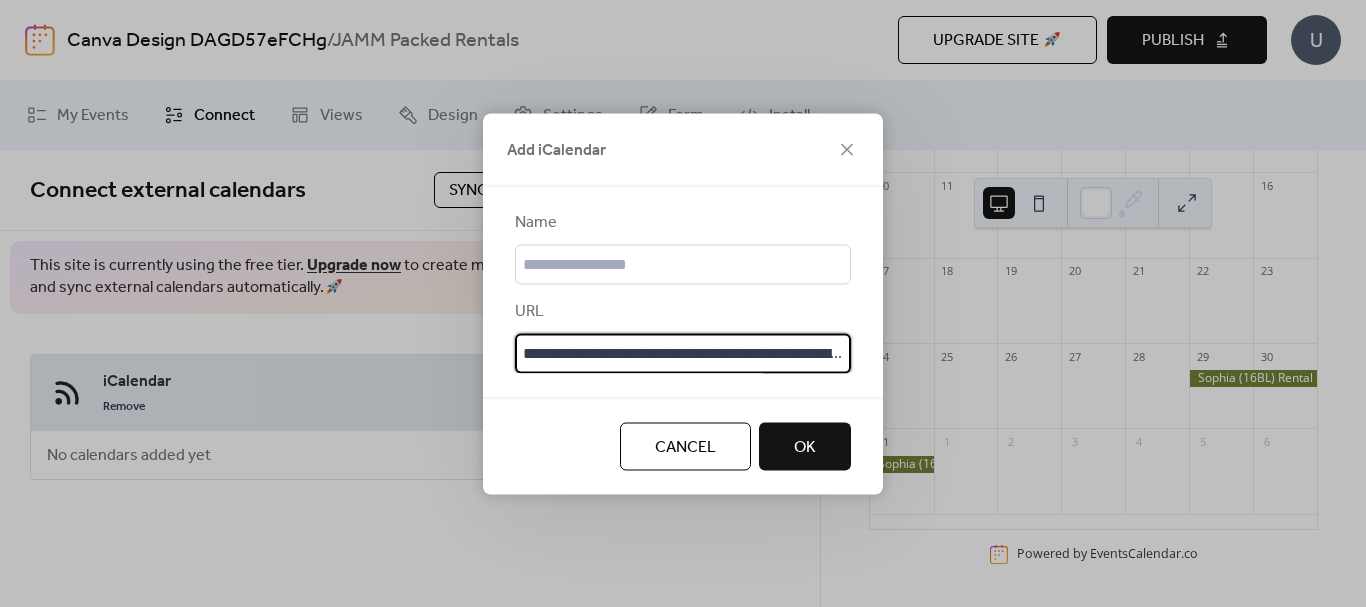 scroll, scrollTop: 0, scrollLeft: 127, axis: horizontal 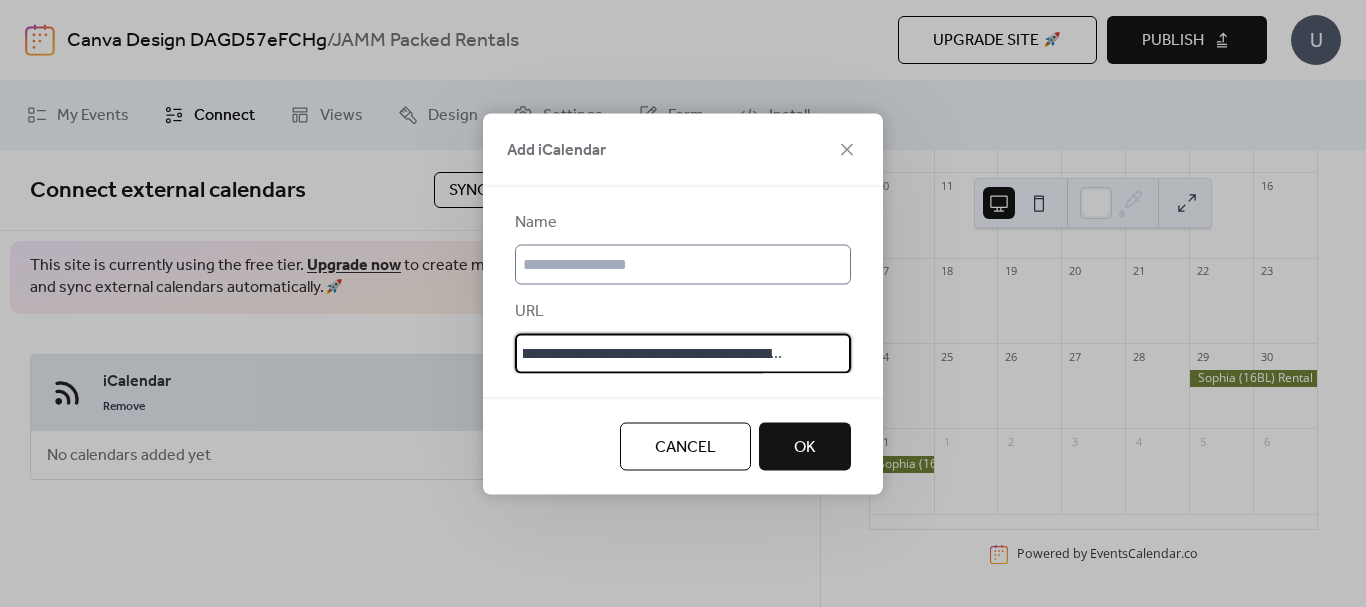 type on "**********" 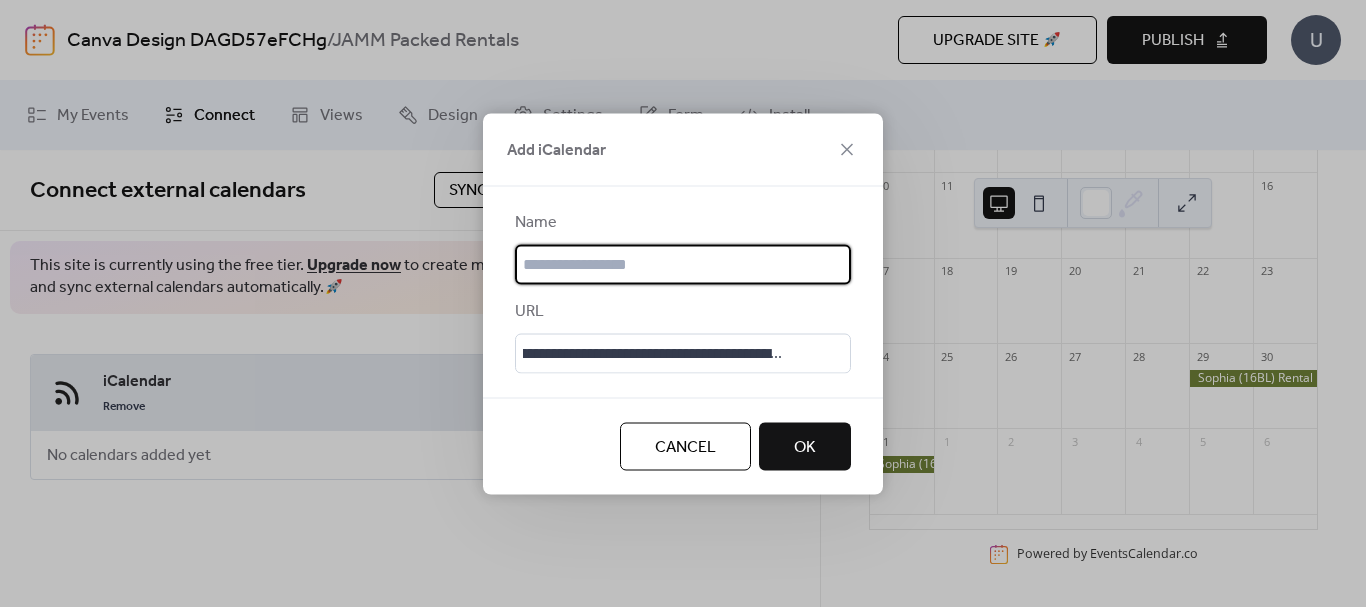 click at bounding box center [683, 264] 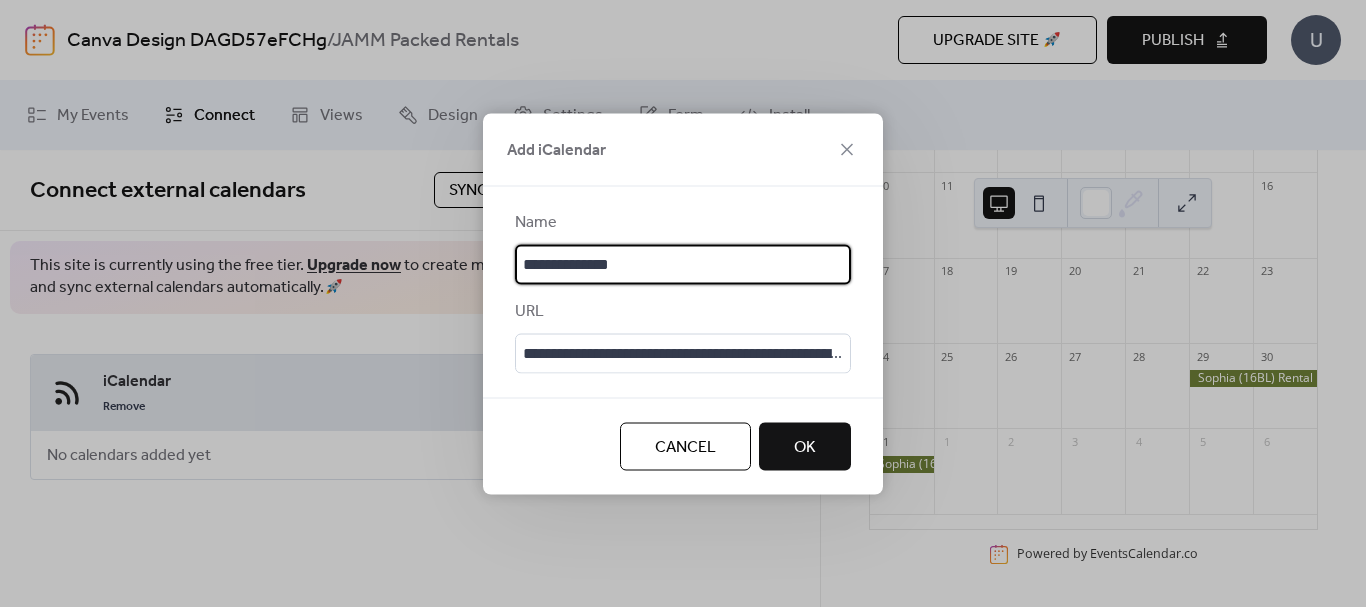 type on "**********" 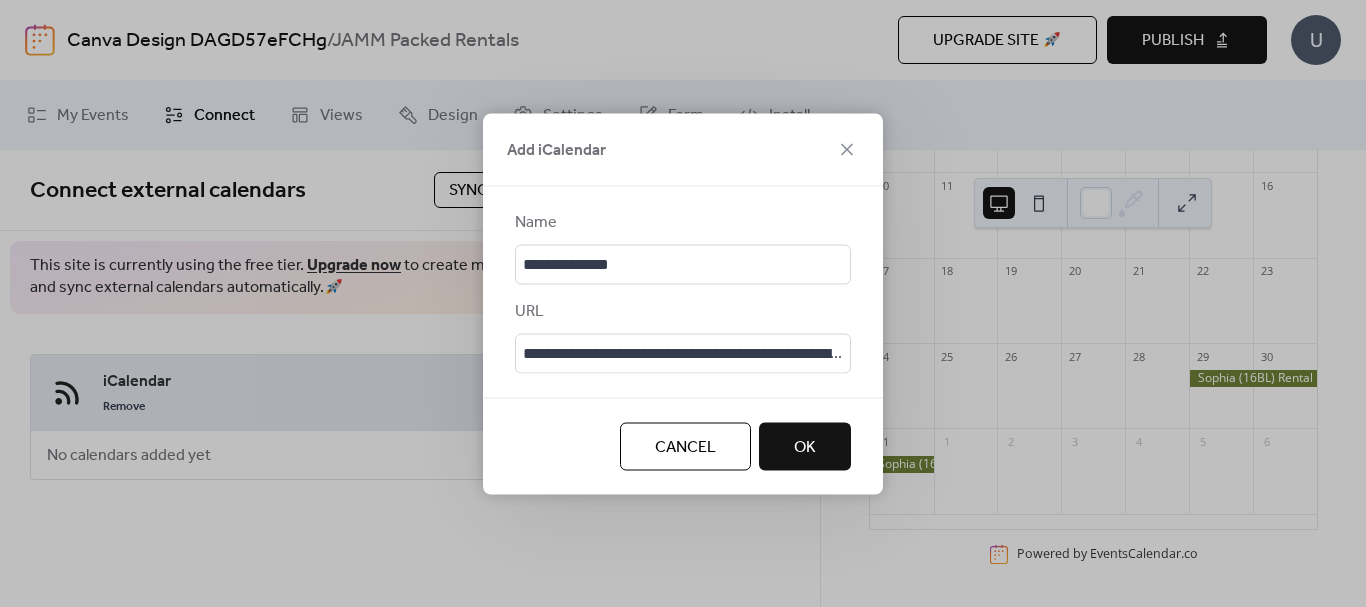 click on "OK" at bounding box center [805, 446] 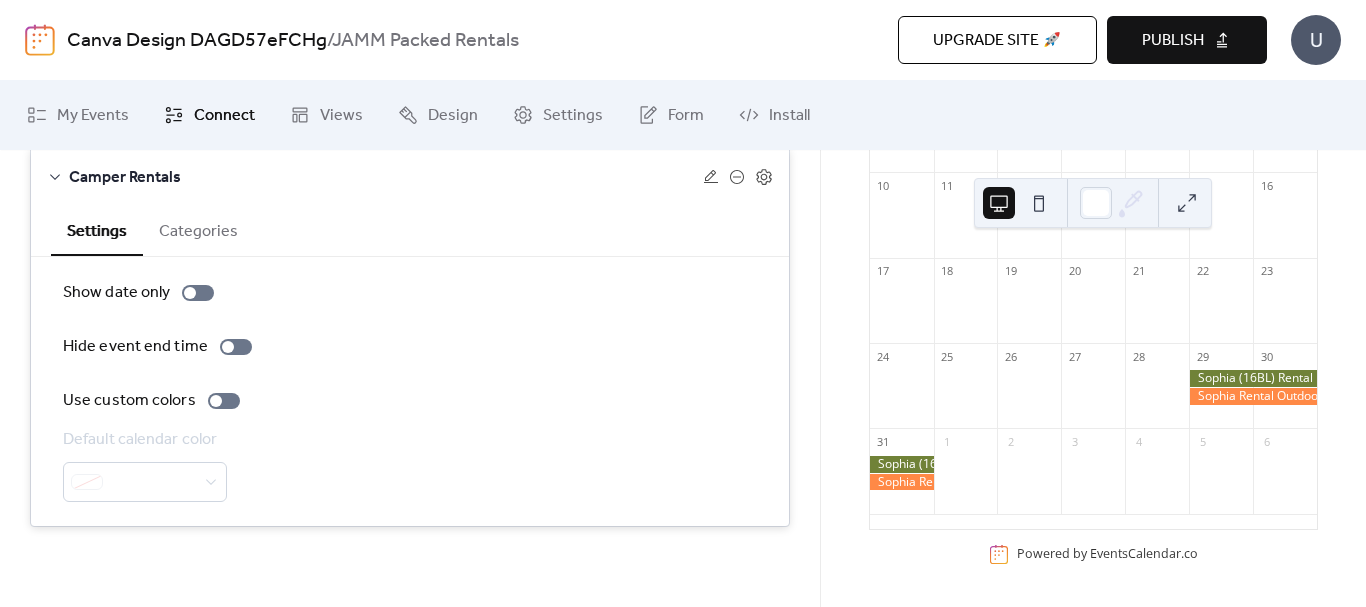 scroll, scrollTop: 282, scrollLeft: 0, axis: vertical 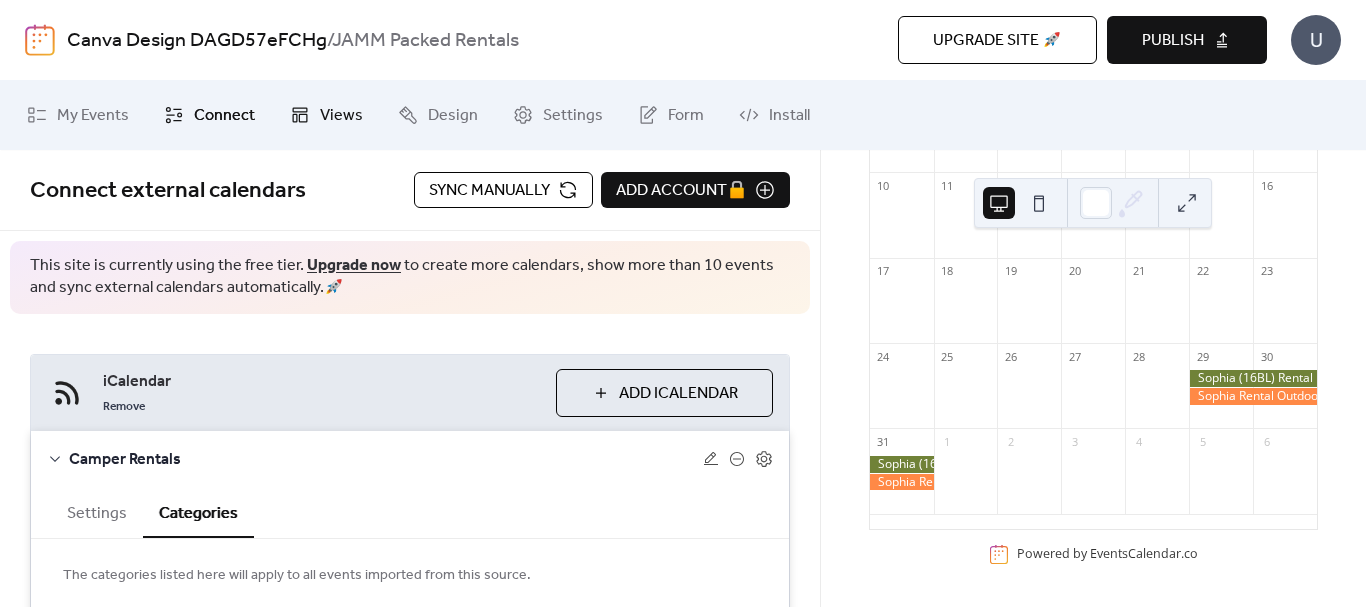 click on "Views" at bounding box center (341, 116) 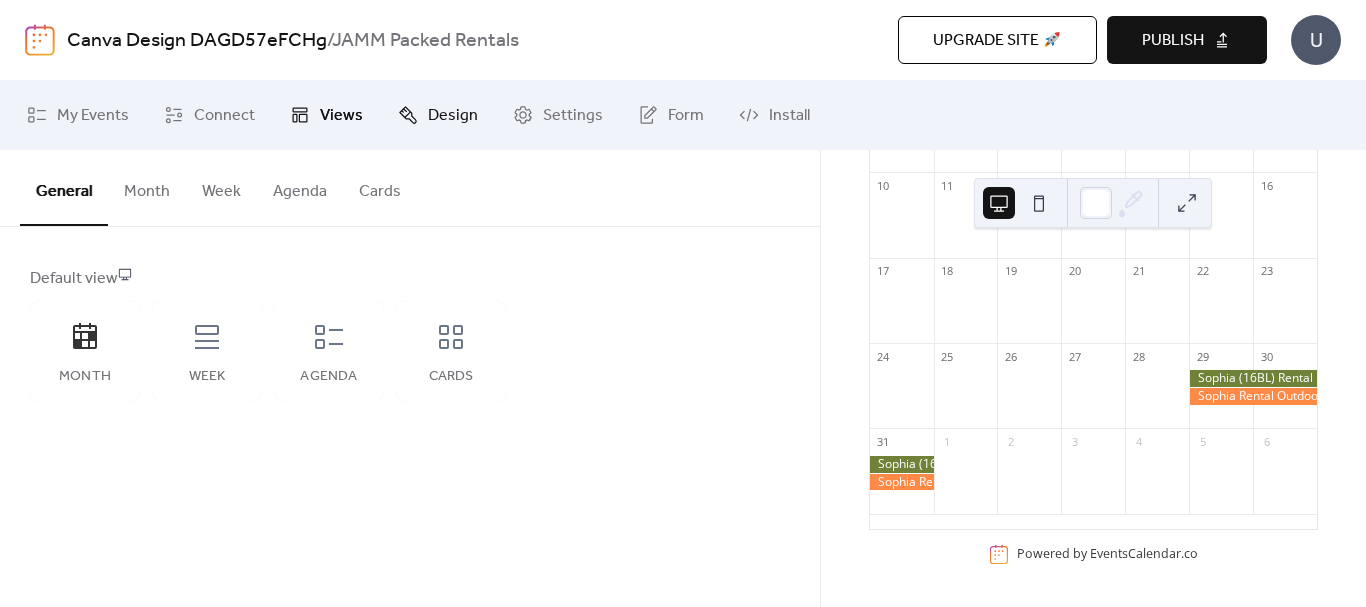 click on "Design" at bounding box center (438, 115) 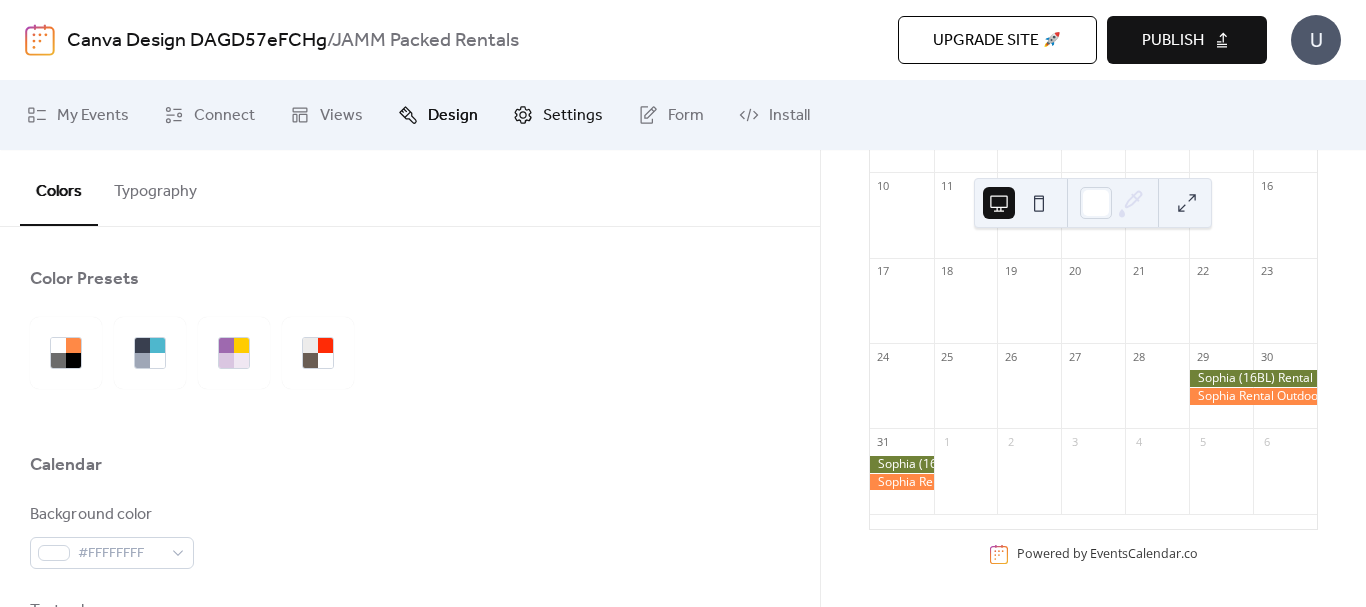 click on "Settings" at bounding box center [573, 116] 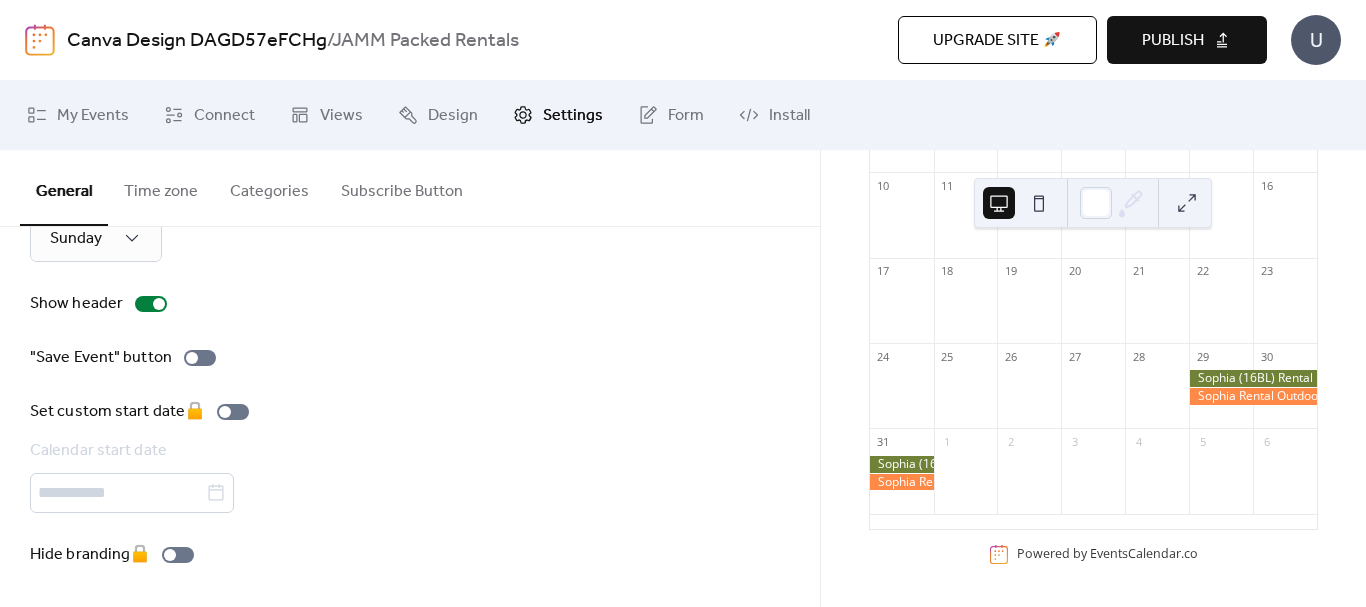scroll, scrollTop: 310, scrollLeft: 0, axis: vertical 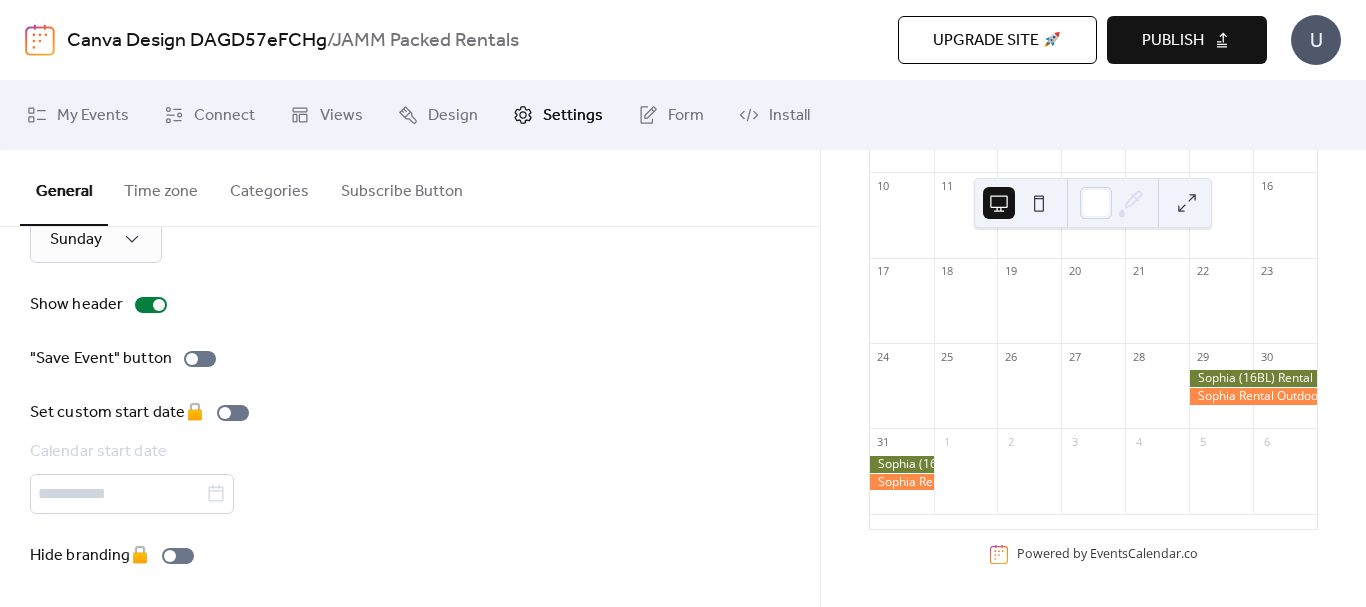 click on "Subscribe Button" at bounding box center [402, 187] 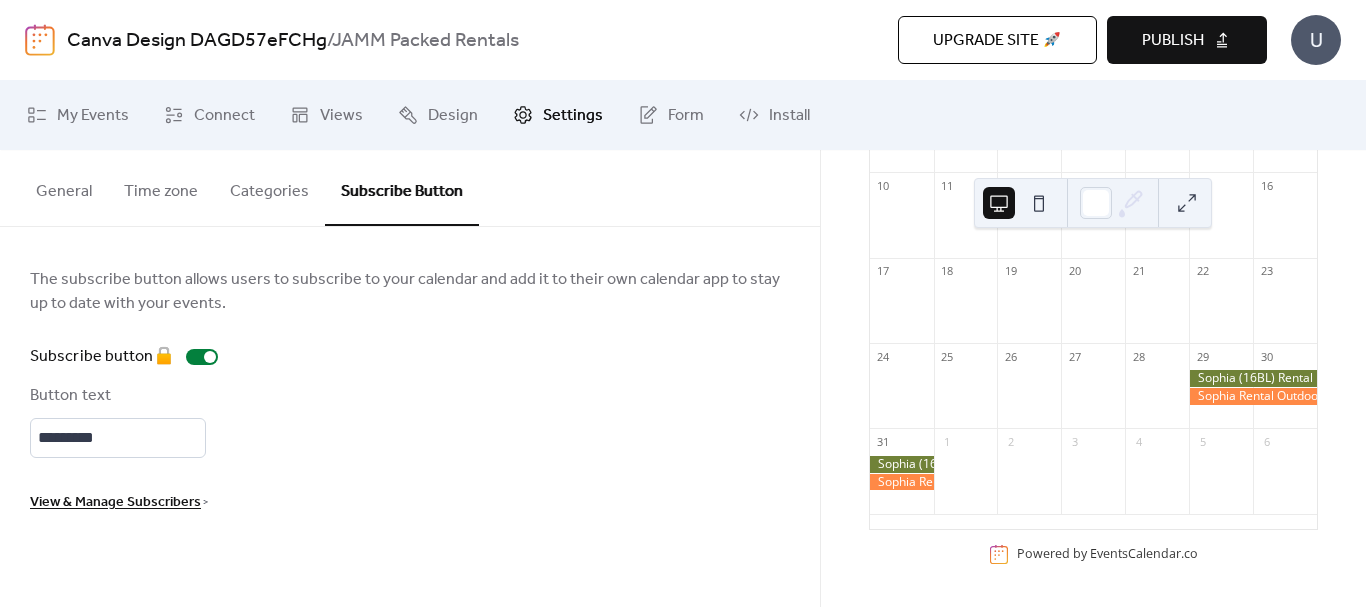 scroll, scrollTop: 0, scrollLeft: 0, axis: both 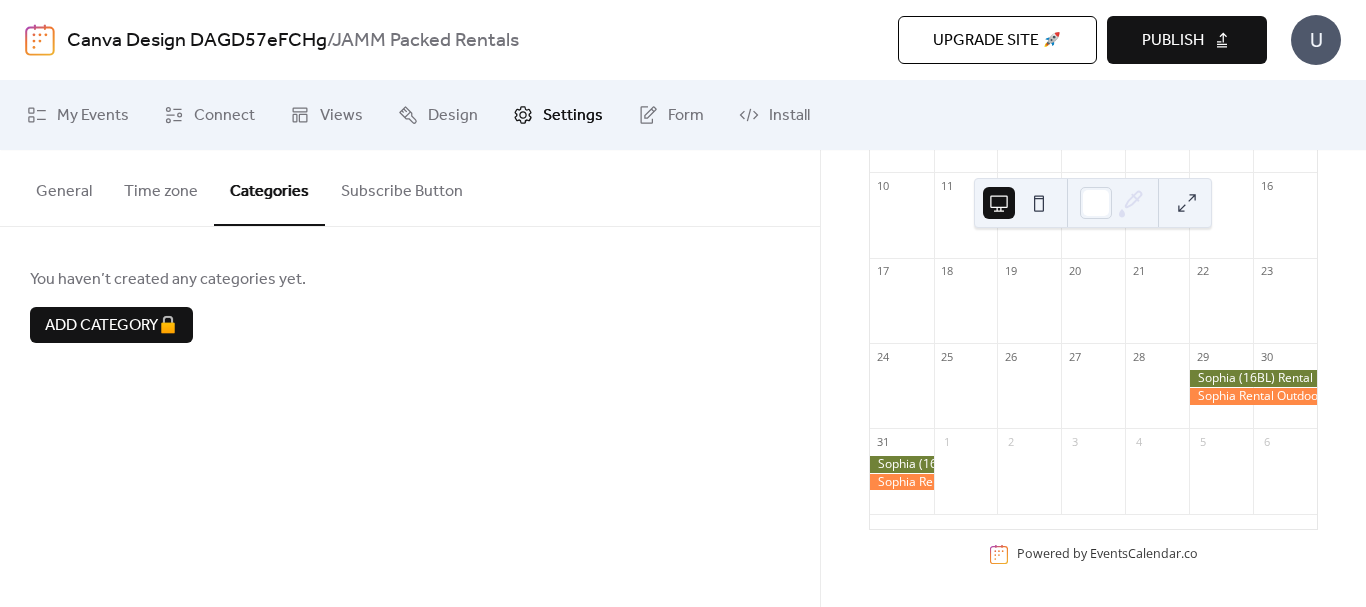 click on "Time zone" at bounding box center [161, 187] 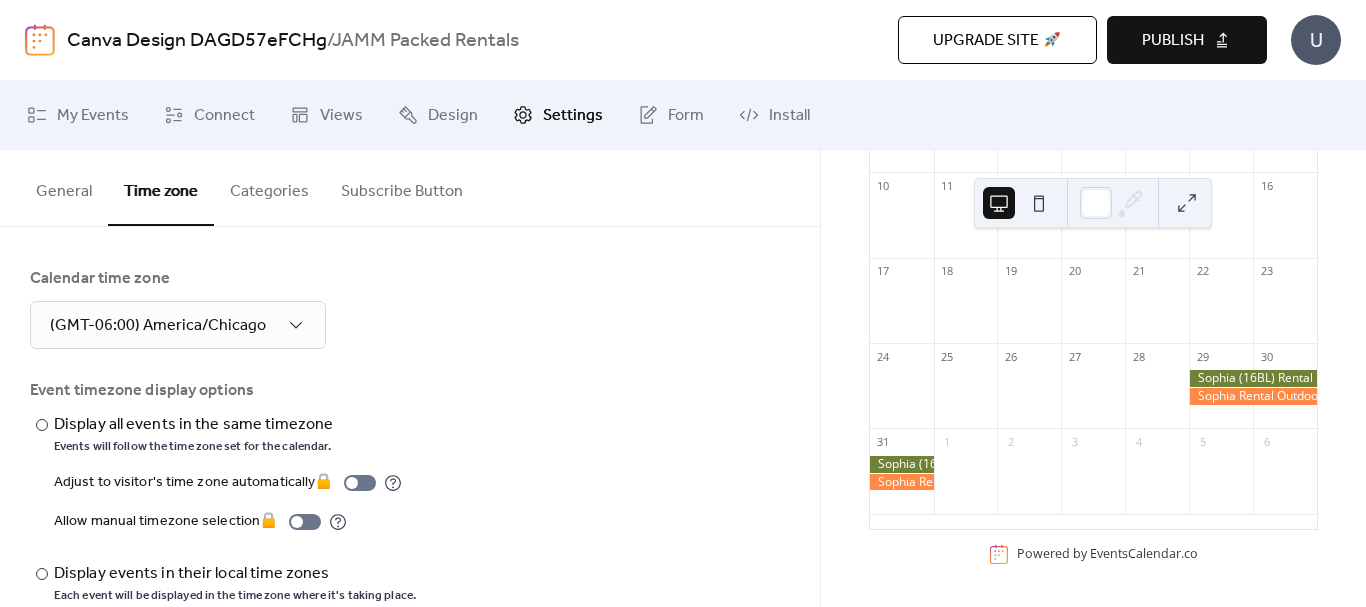 scroll, scrollTop: 37, scrollLeft: 0, axis: vertical 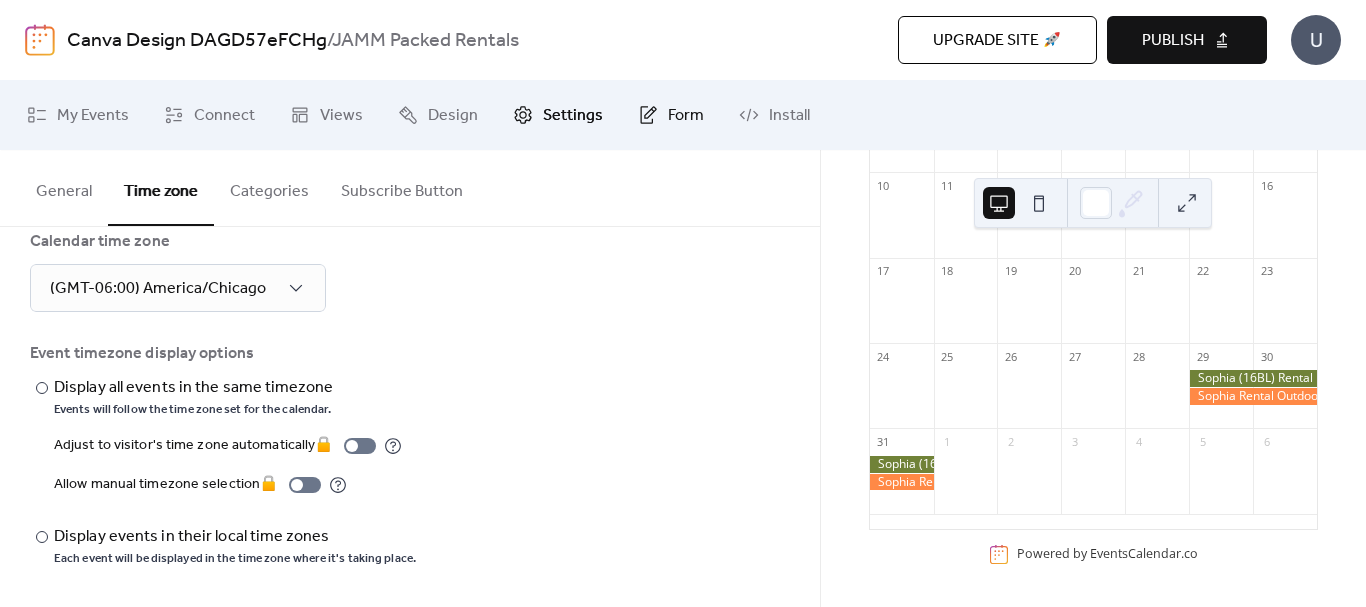 click on "Form" at bounding box center [686, 116] 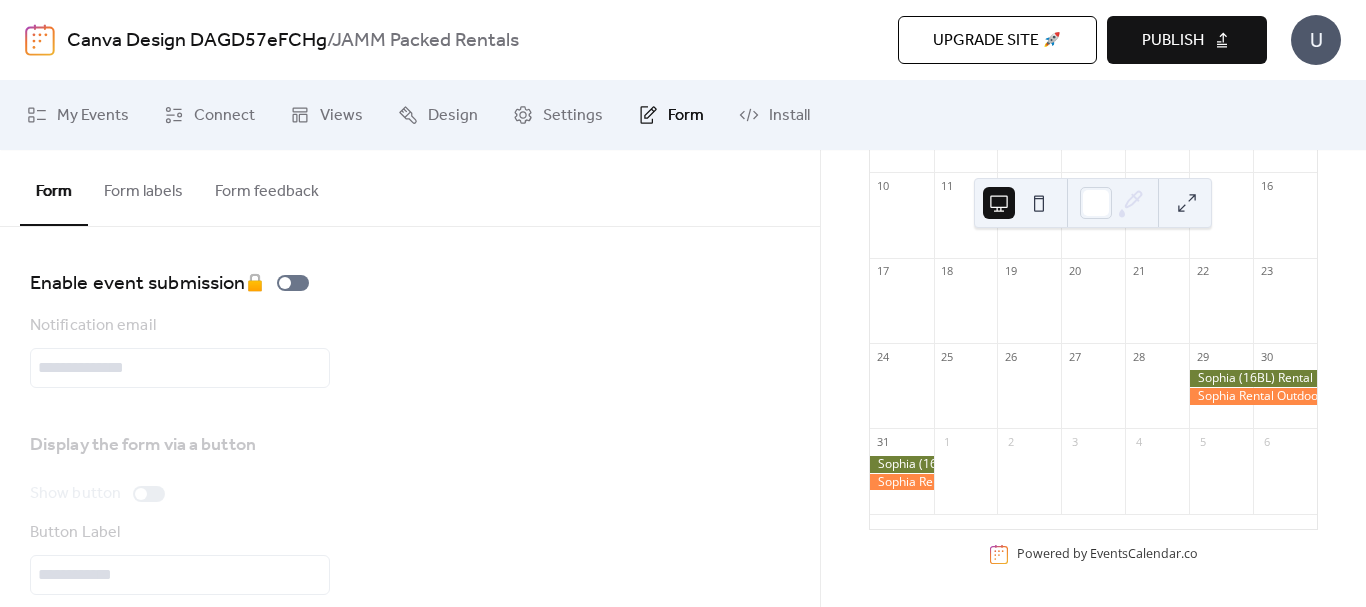 click on "Upgrade site 🚀" at bounding box center [997, 41] 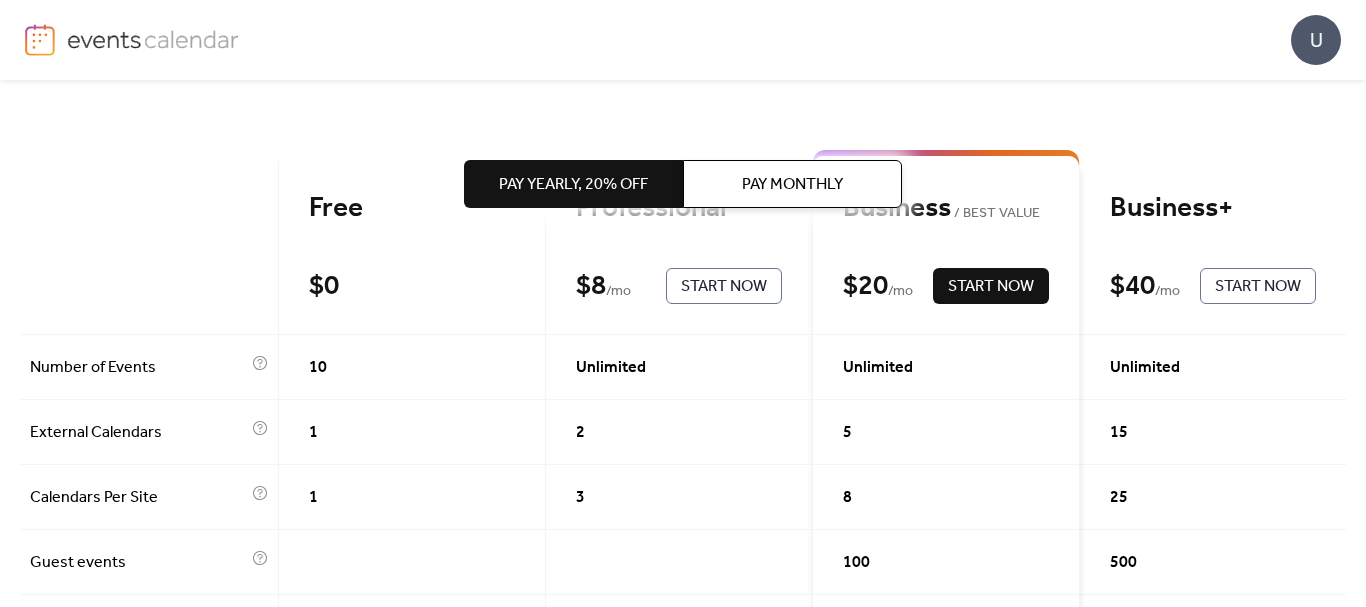 scroll, scrollTop: 0, scrollLeft: 0, axis: both 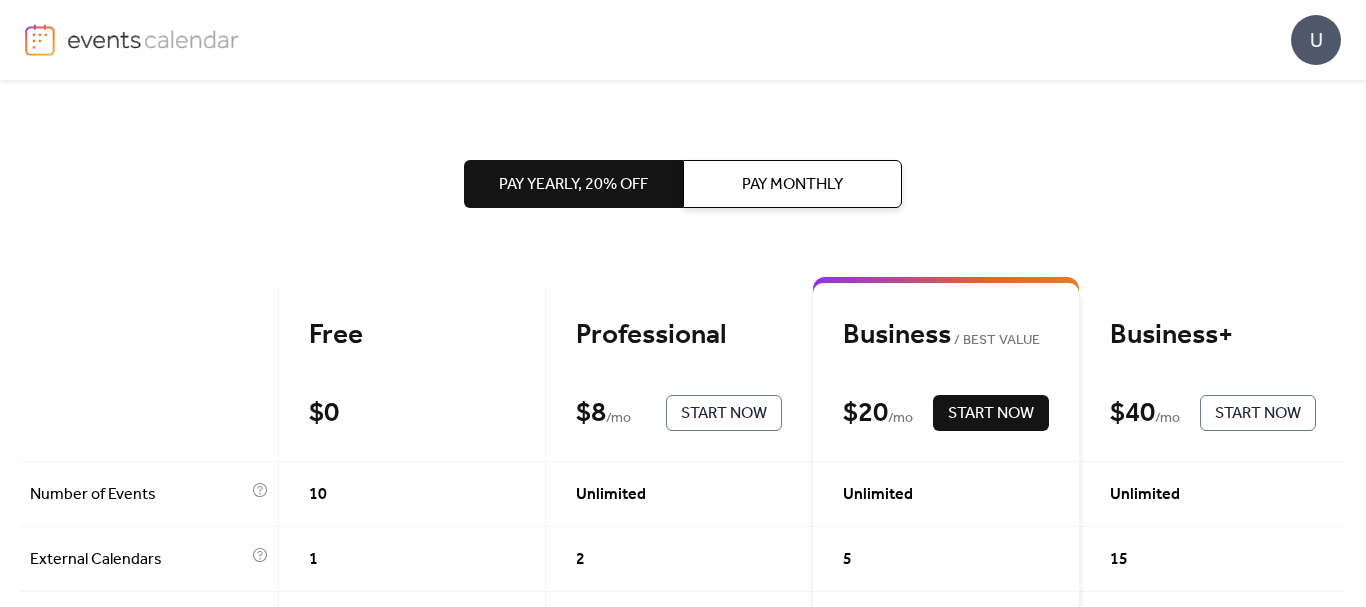 click at bounding box center [40, 40] 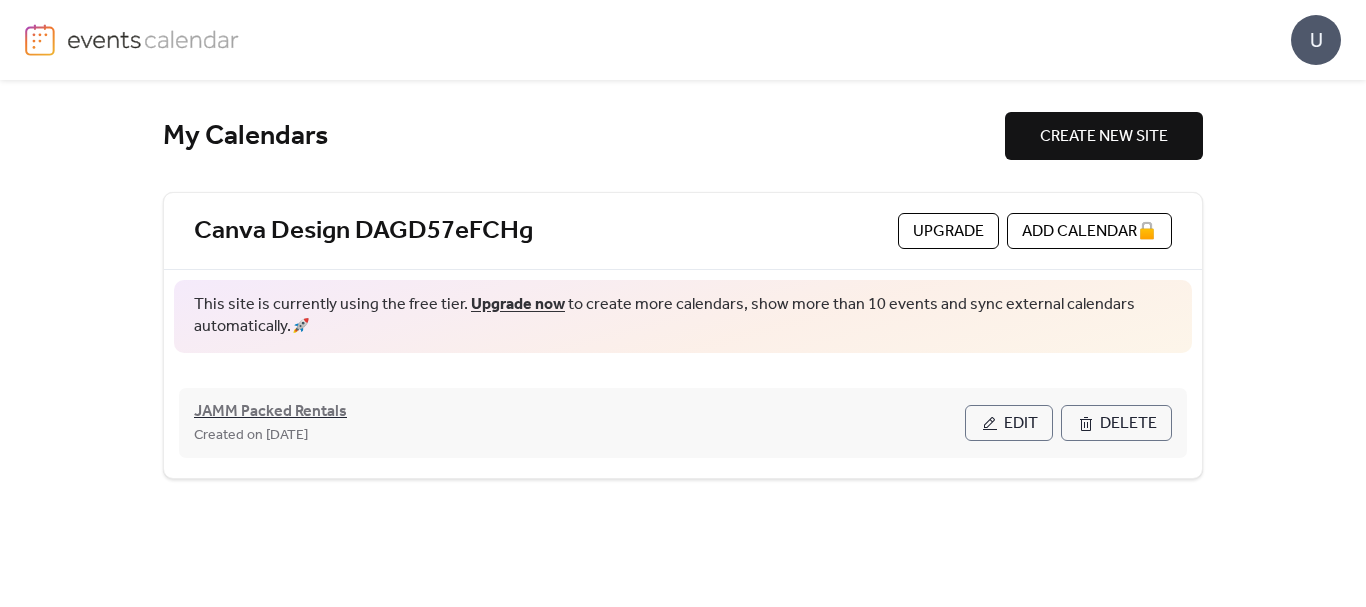 click on "JAMM Packed Rentals" at bounding box center (270, 412) 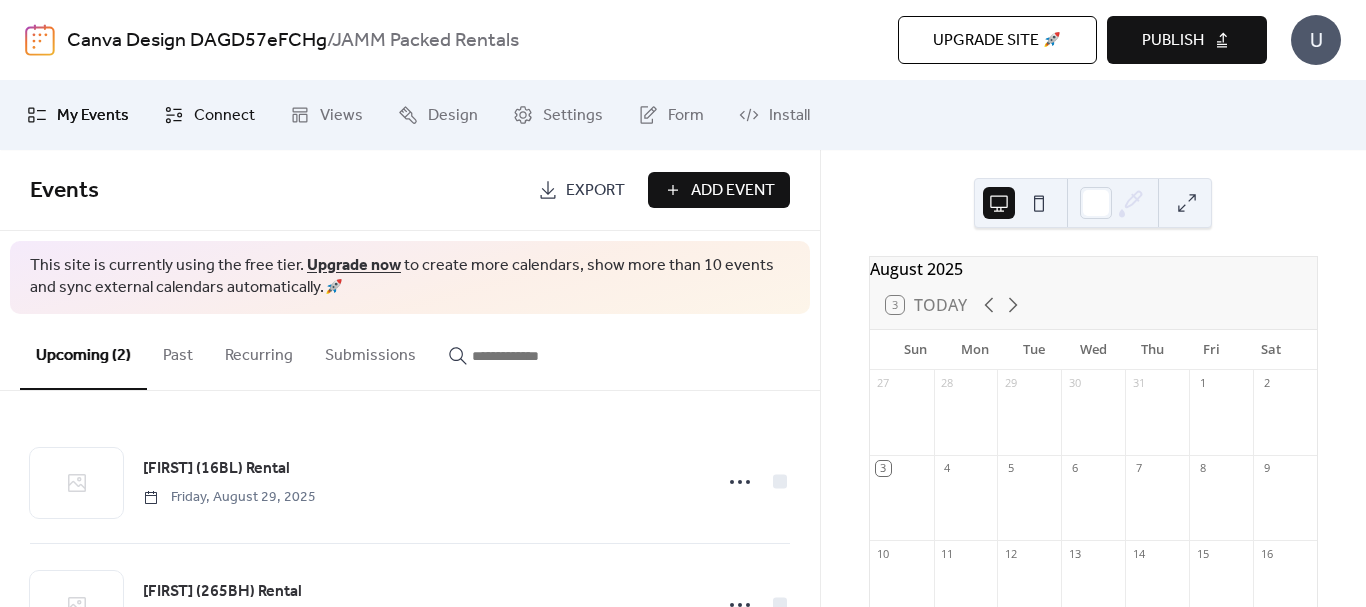 click on "Connect" at bounding box center (209, 115) 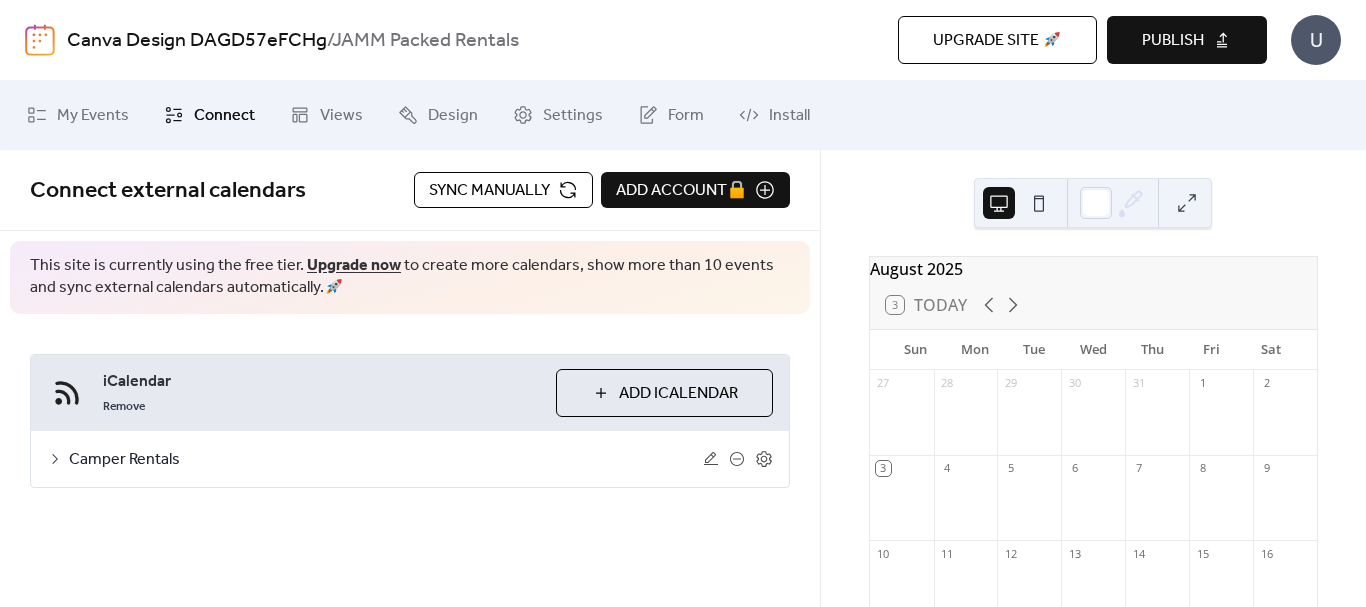 click on "Sync manually" at bounding box center (489, 191) 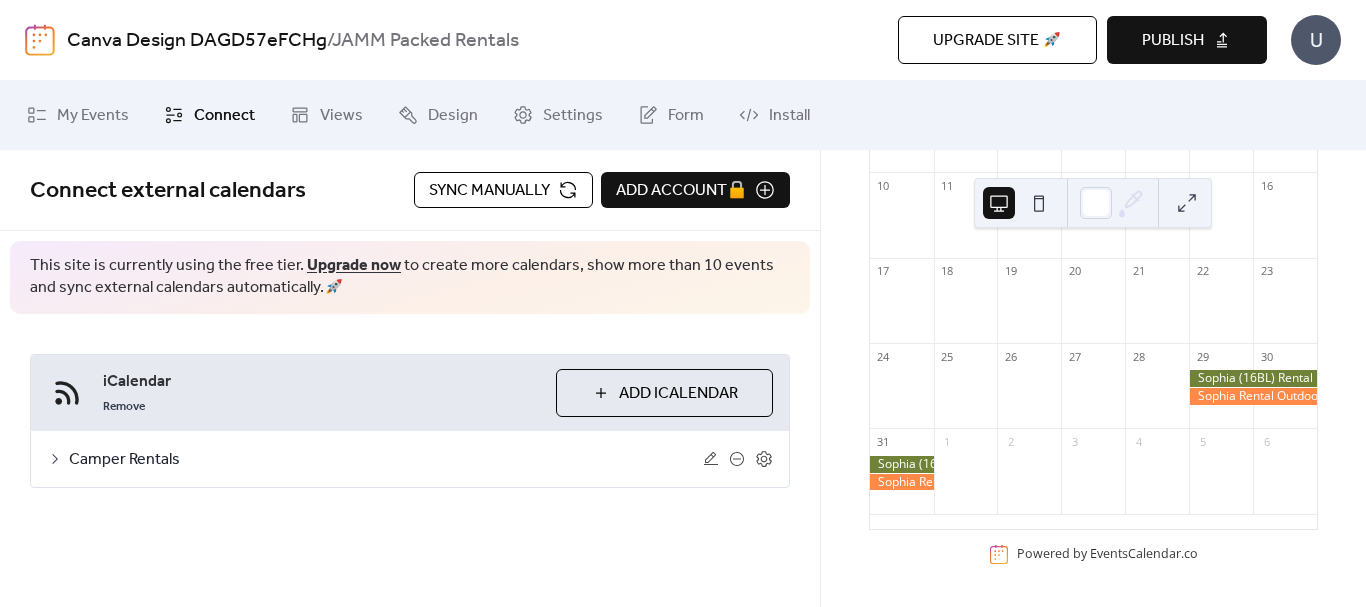 scroll, scrollTop: 377, scrollLeft: 0, axis: vertical 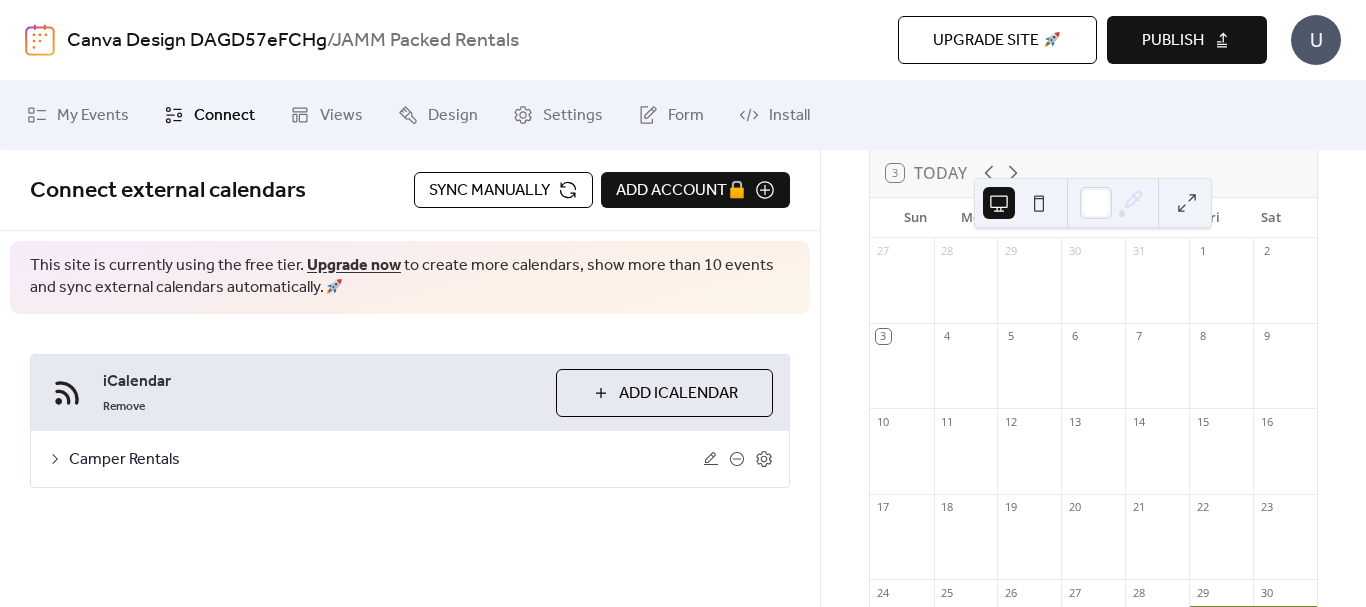 click on "Publish" at bounding box center [1173, 41] 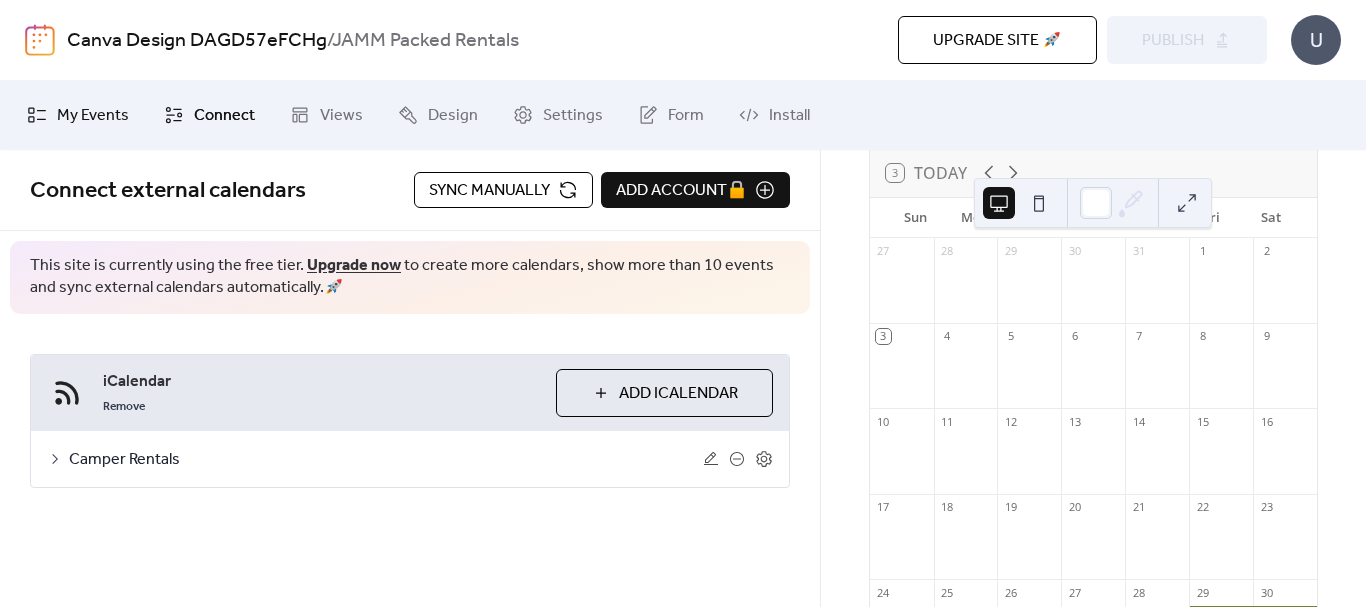 click on "My Events" at bounding box center [93, 116] 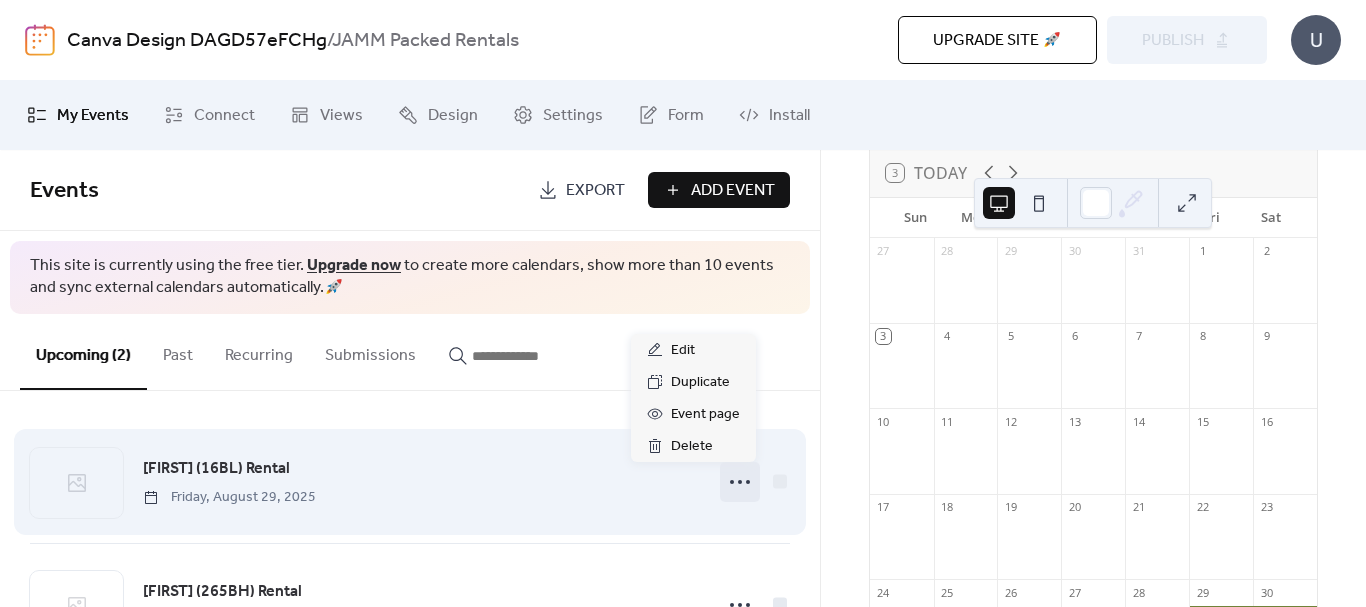 click 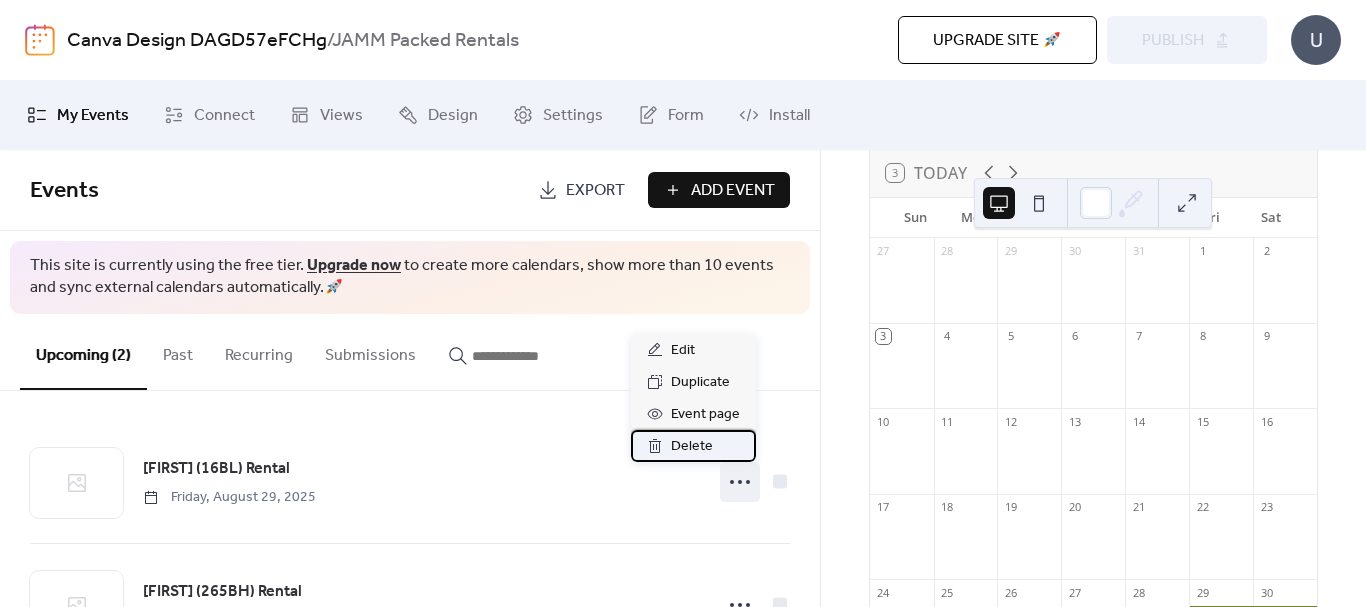 click on "Delete" at bounding box center [692, 447] 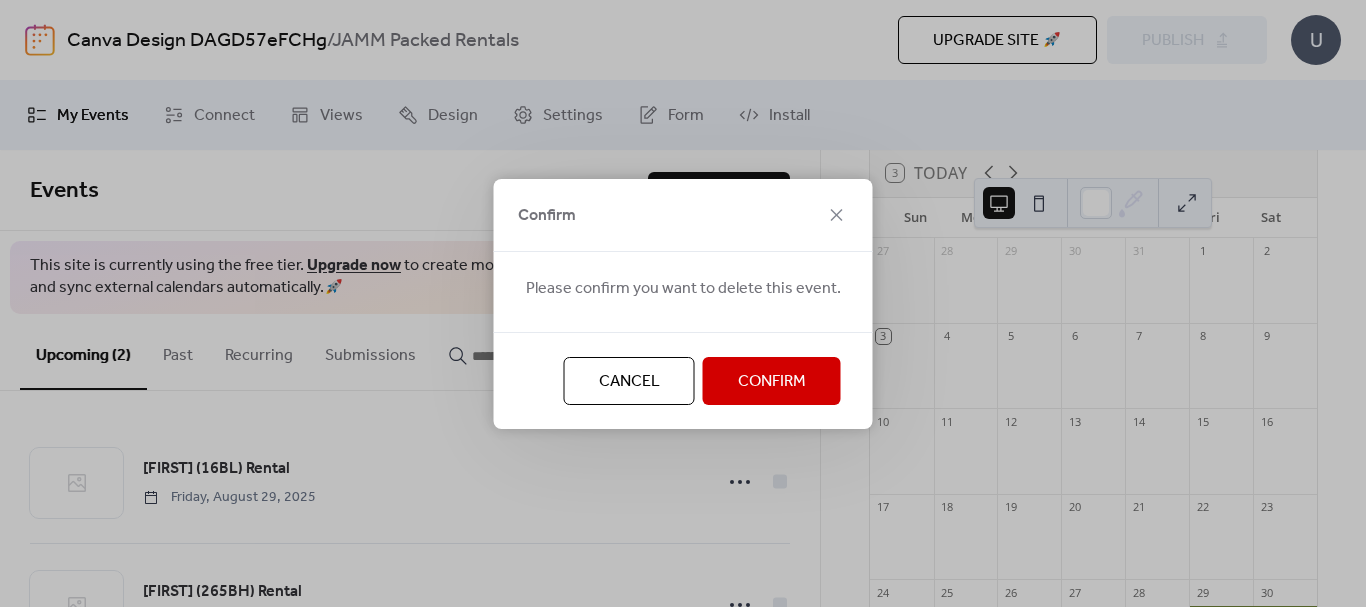 click on "Confirm" at bounding box center [772, 382] 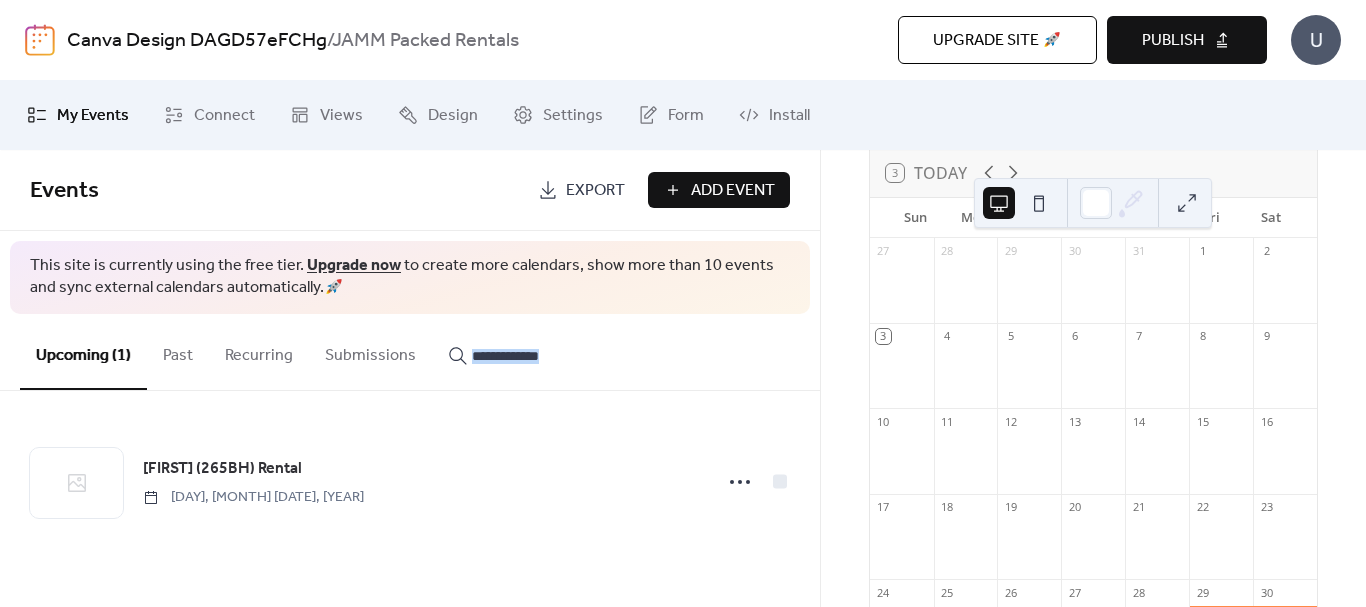 click on "Upcoming (1) Past Recurring Submissions" at bounding box center (410, 352) 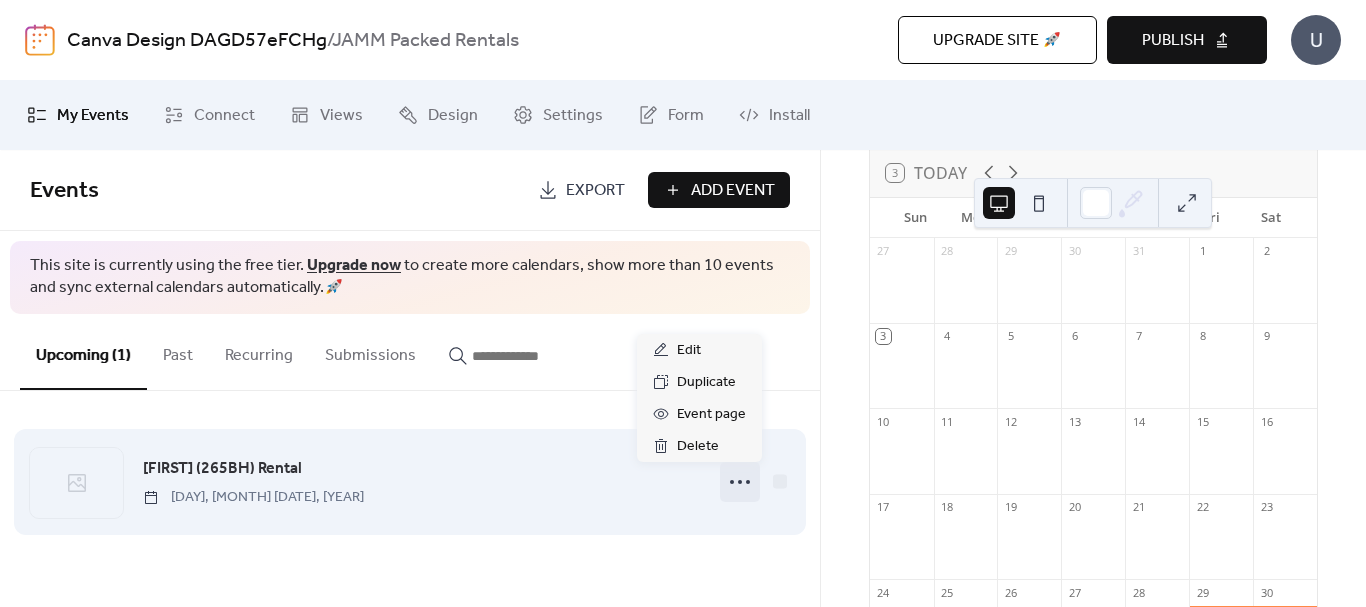 click 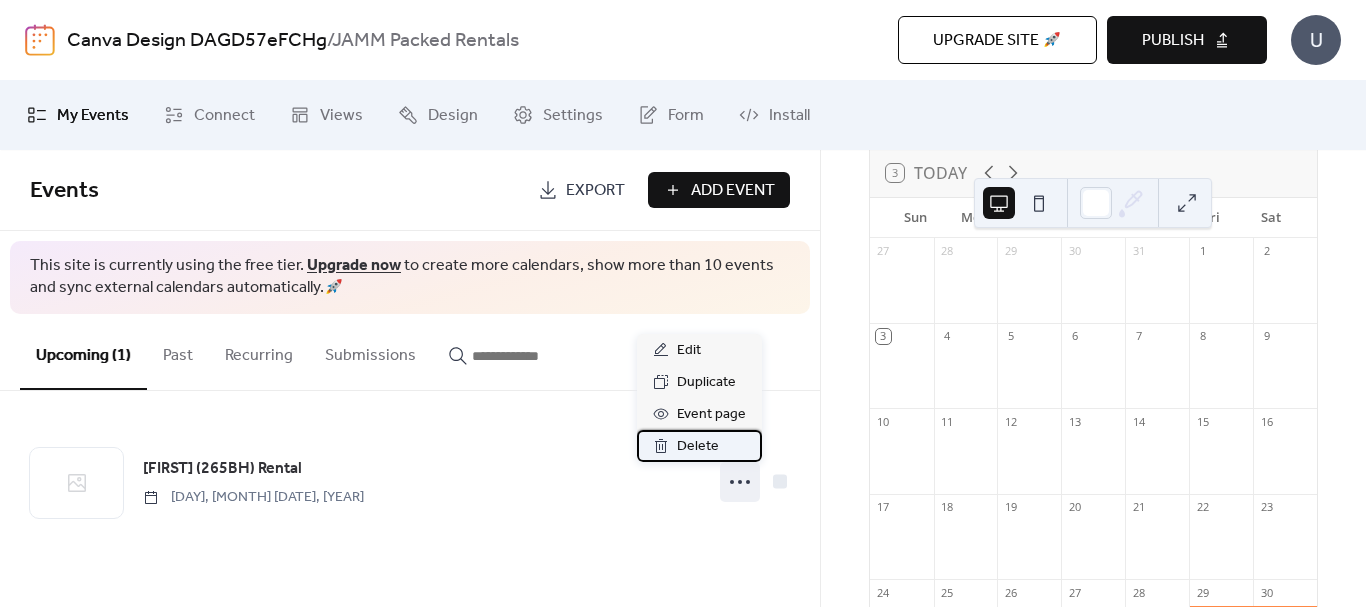 click on "Delete" at bounding box center (698, 447) 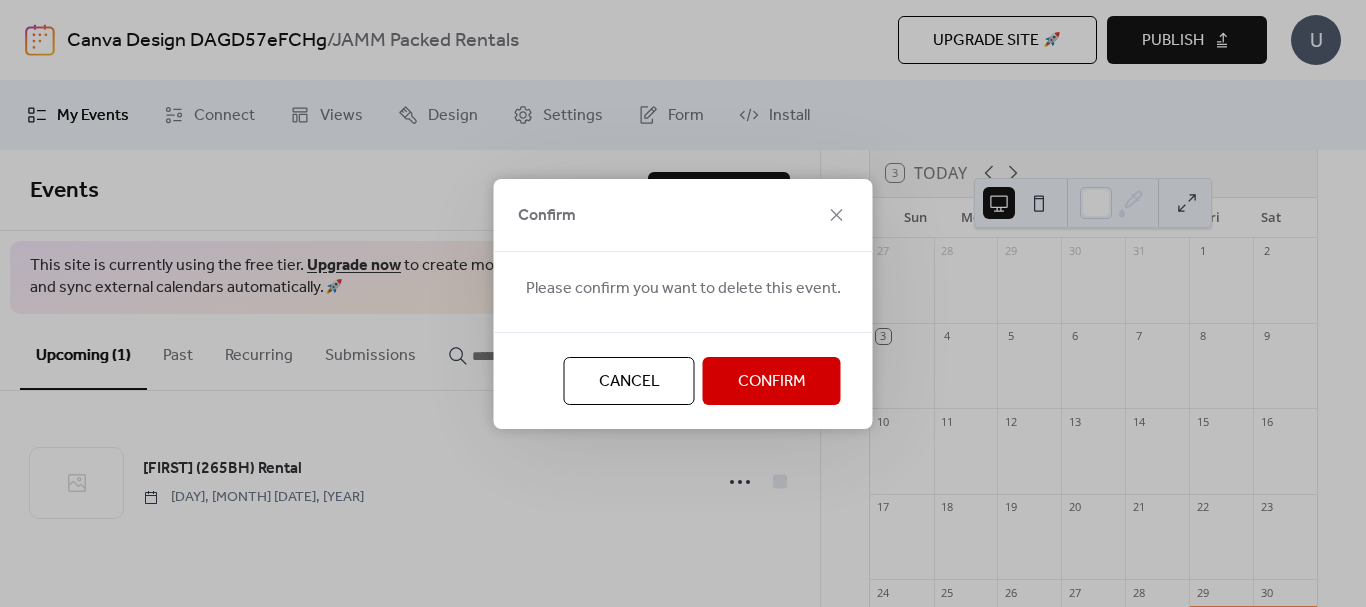 click on "Confirm" at bounding box center [772, 382] 